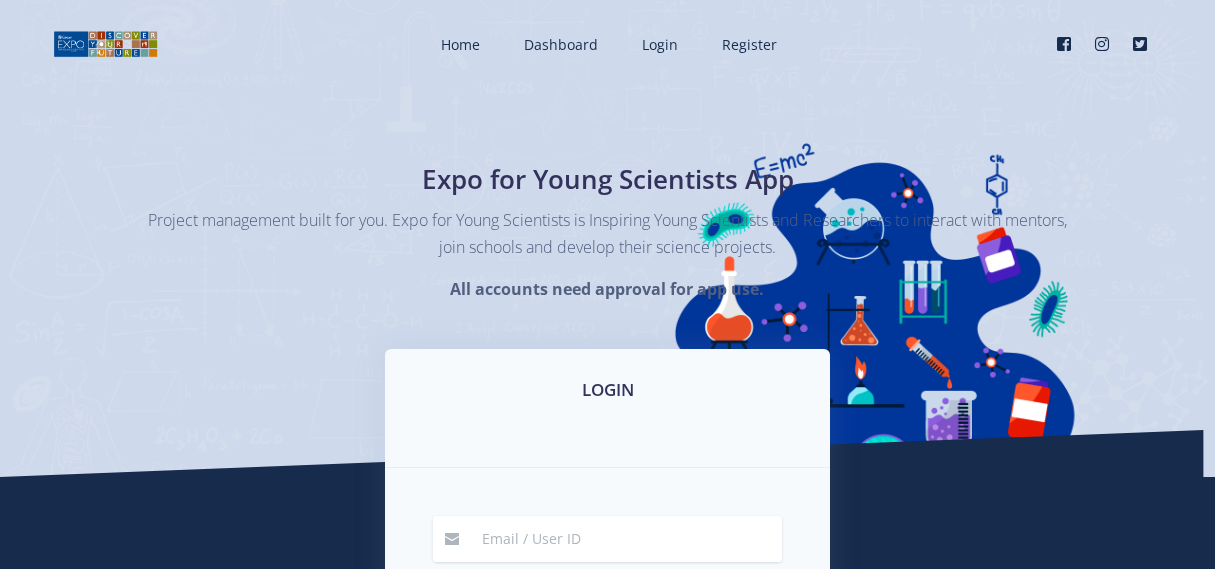 scroll, scrollTop: 0, scrollLeft: 0, axis: both 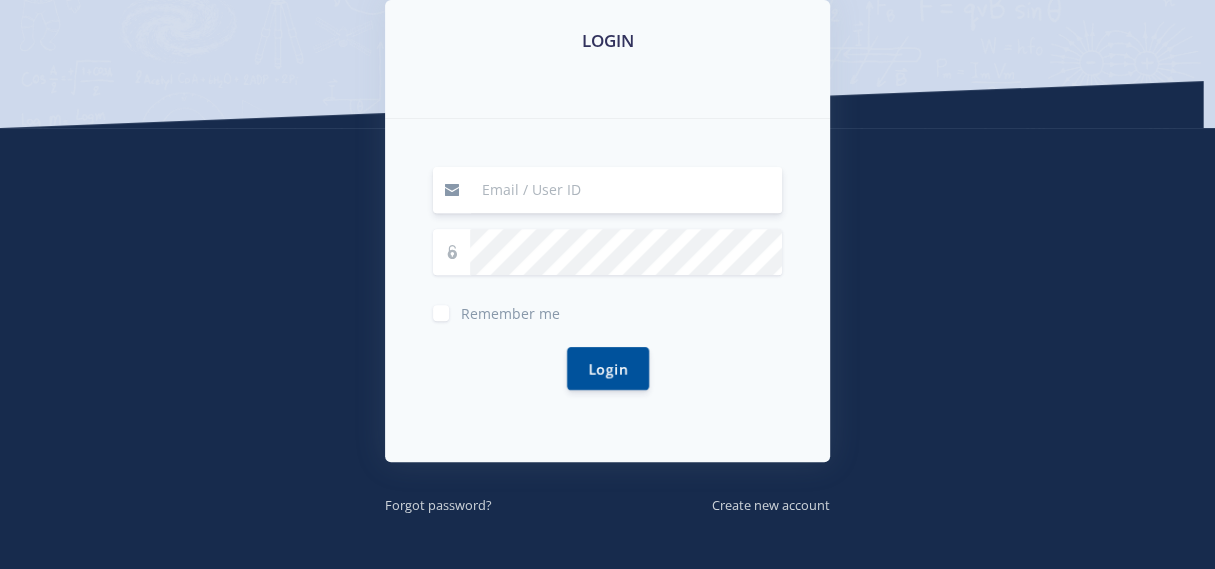 click at bounding box center (626, 190) 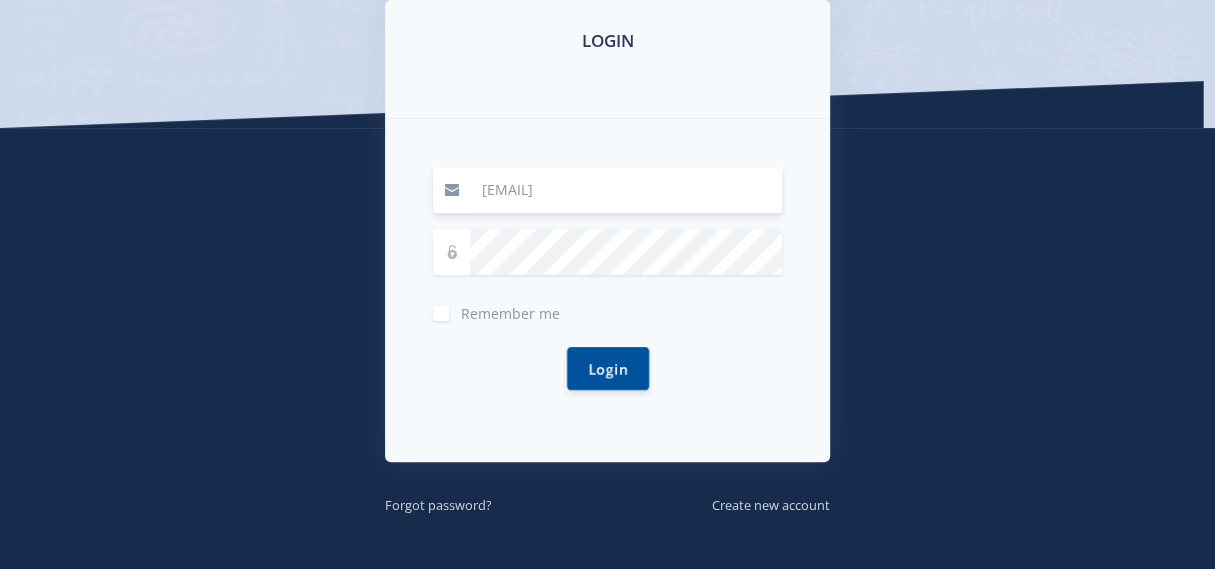 click on "Remember me" at bounding box center (510, 309) 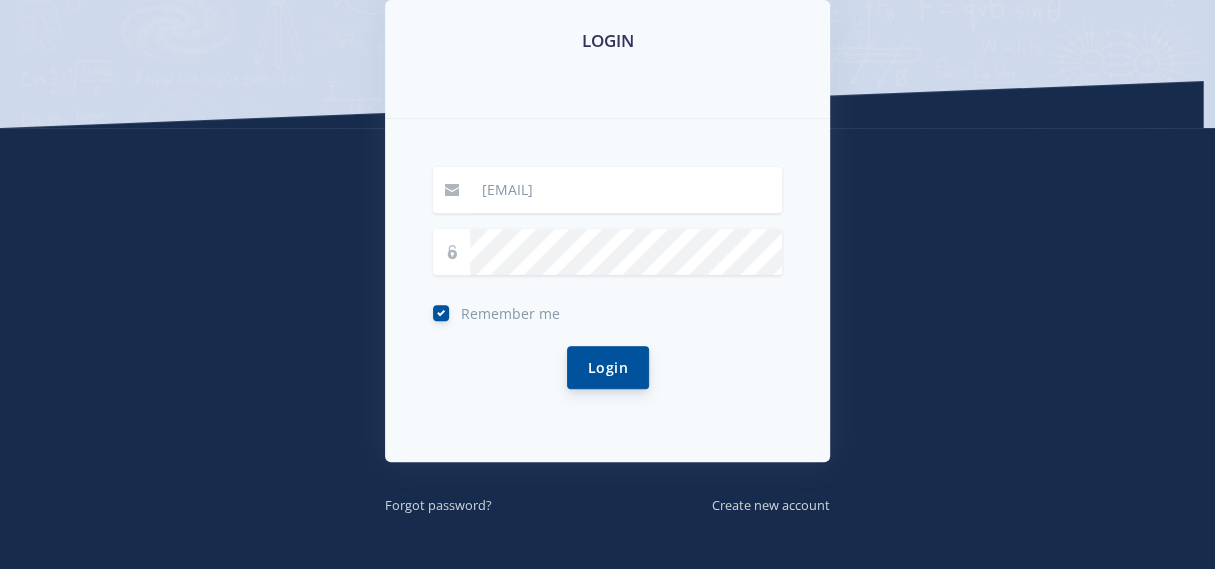 click on "Login" at bounding box center [608, 367] 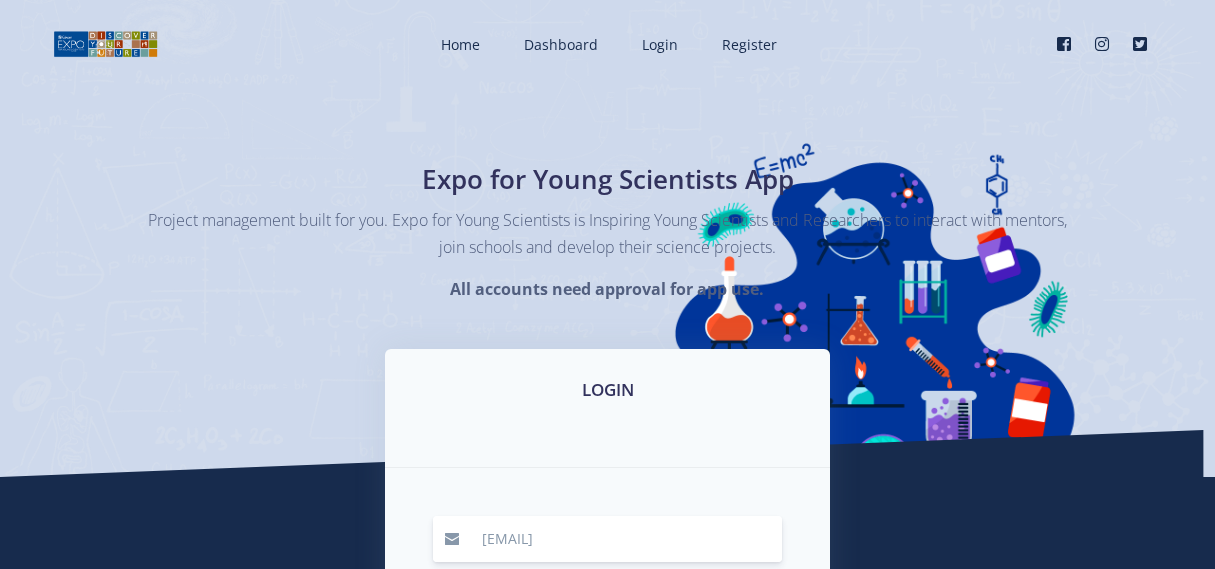 scroll, scrollTop: 0, scrollLeft: 0, axis: both 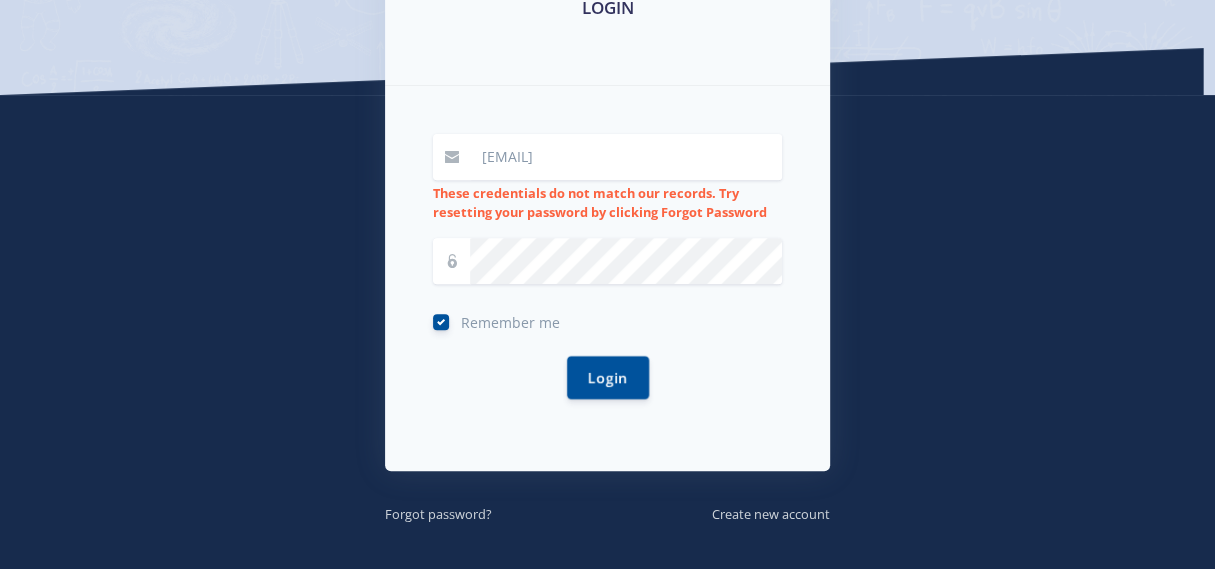 click at bounding box center (452, 261) 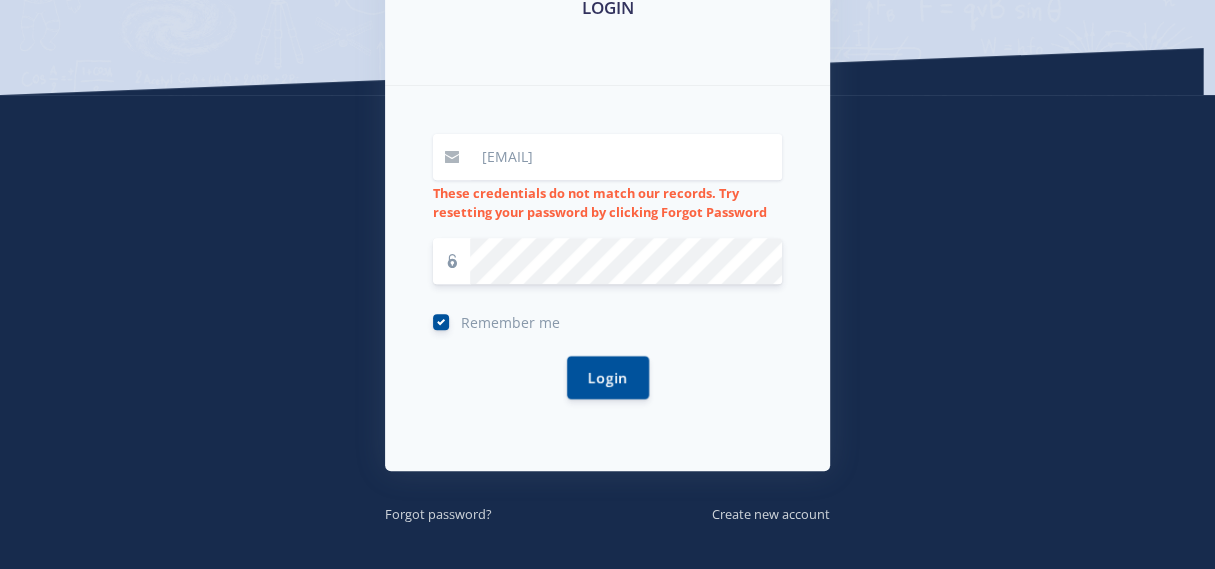 click at bounding box center [452, 261] 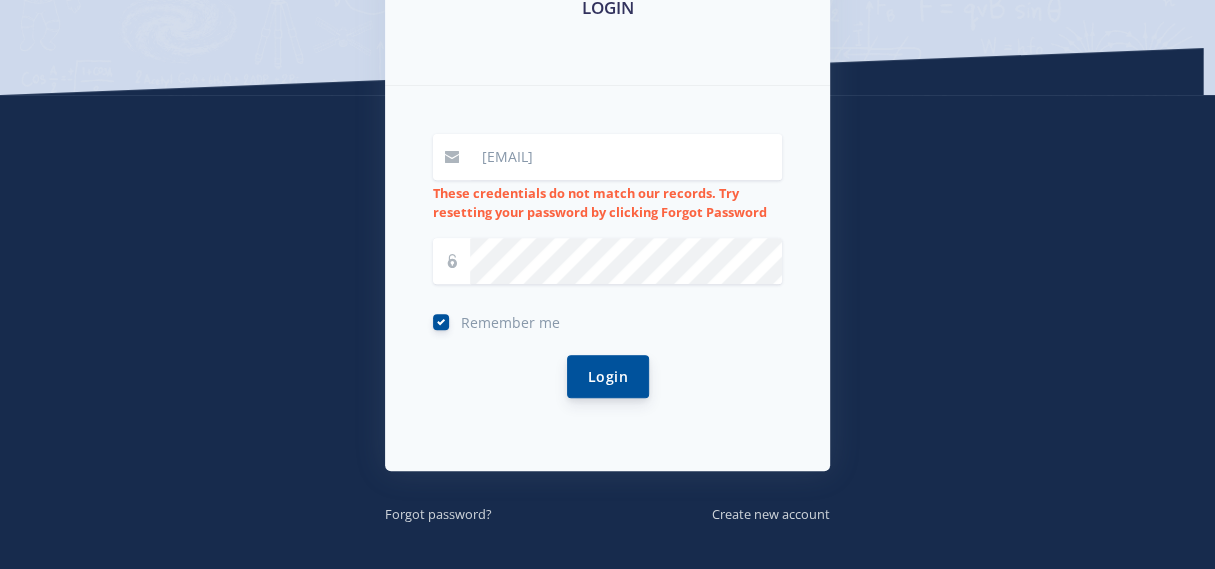 click on "Login" at bounding box center [608, 376] 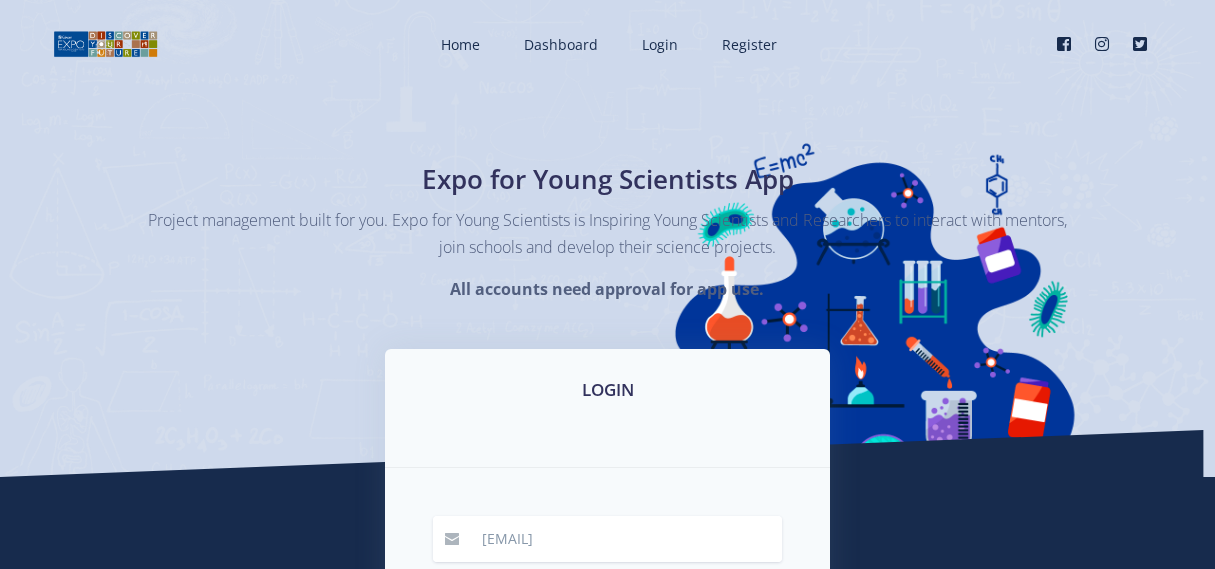 scroll, scrollTop: 0, scrollLeft: 0, axis: both 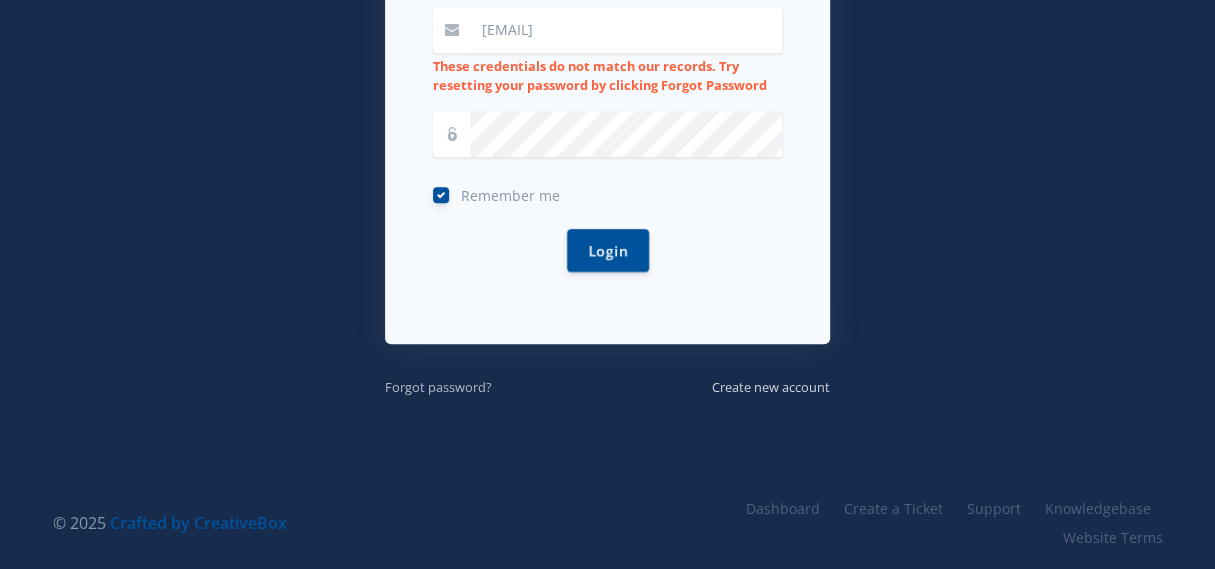 click on "Forgot password?" at bounding box center (438, 387) 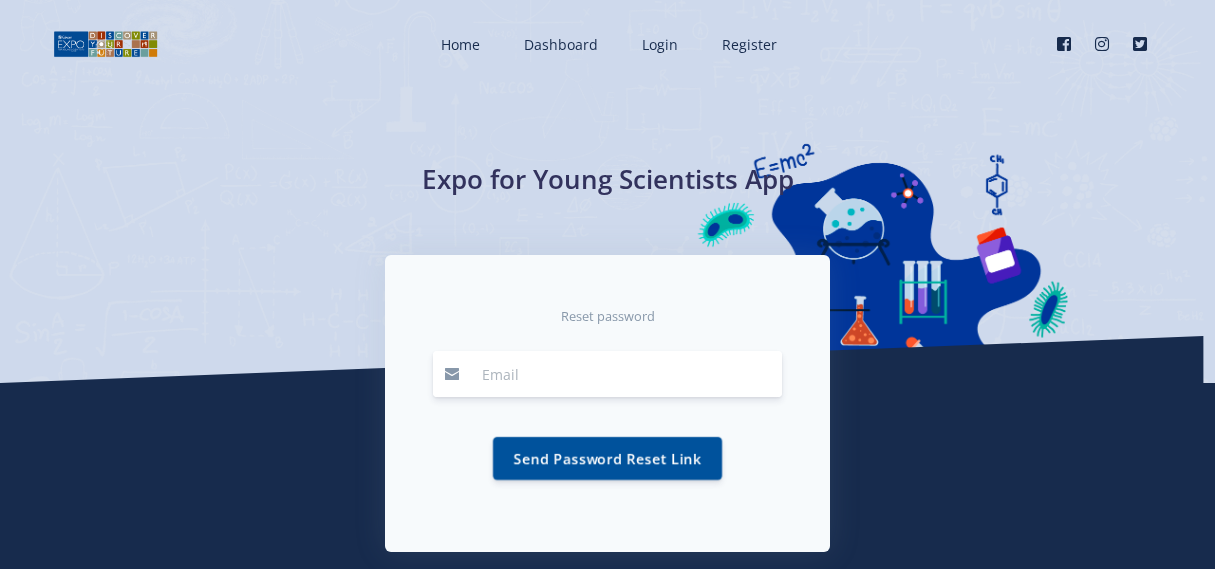 scroll, scrollTop: 0, scrollLeft: 0, axis: both 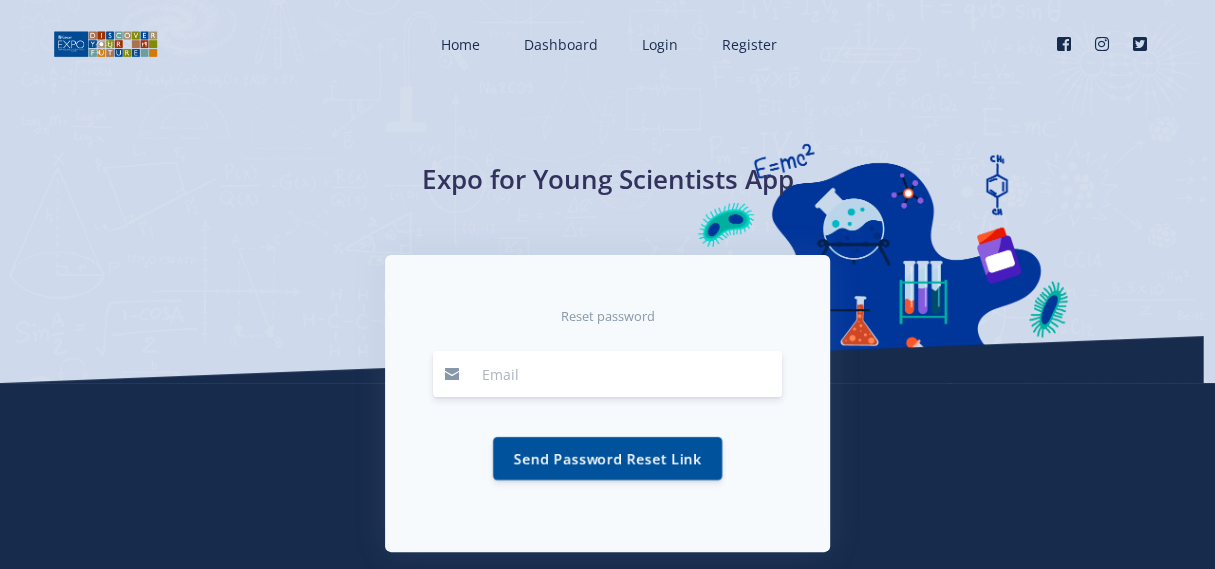 click at bounding box center (626, 374) 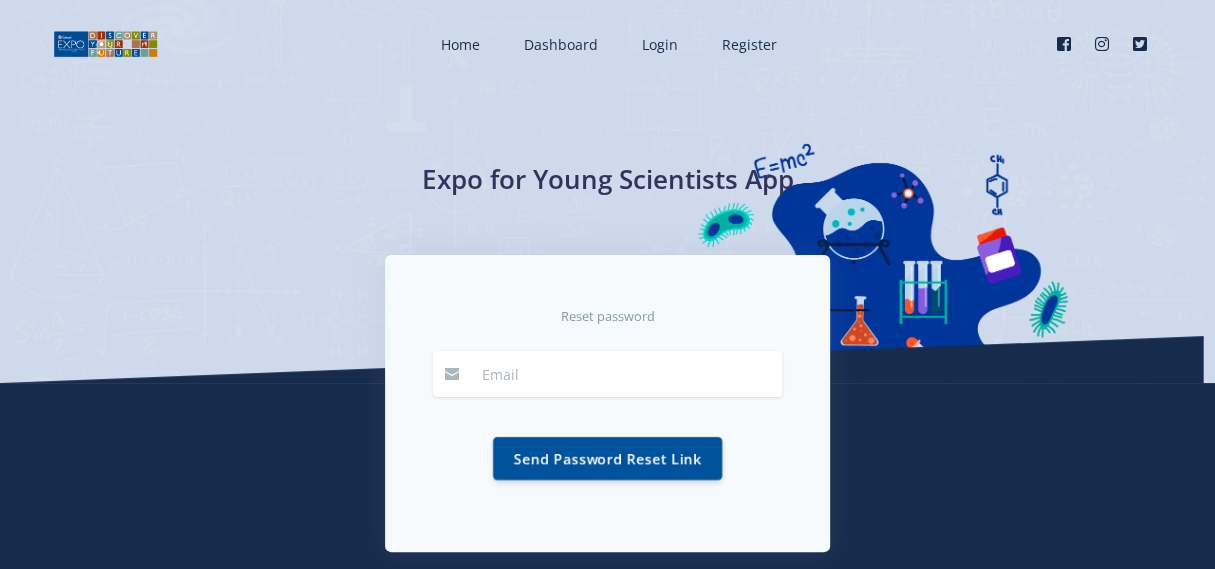 type on "[EMAIL]" 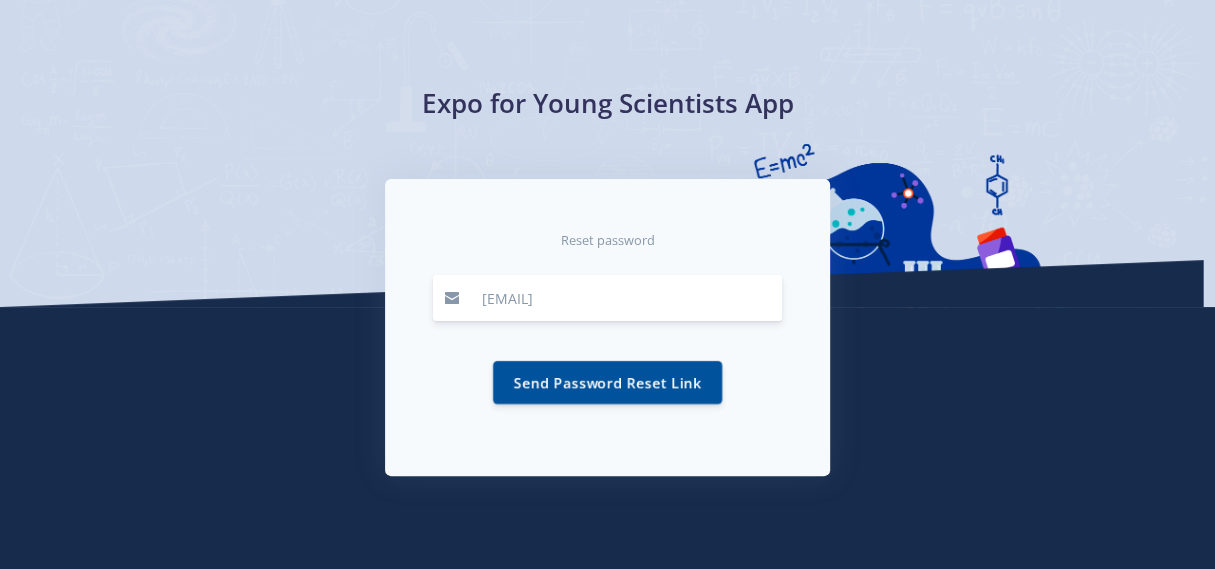 scroll, scrollTop: 184, scrollLeft: 0, axis: vertical 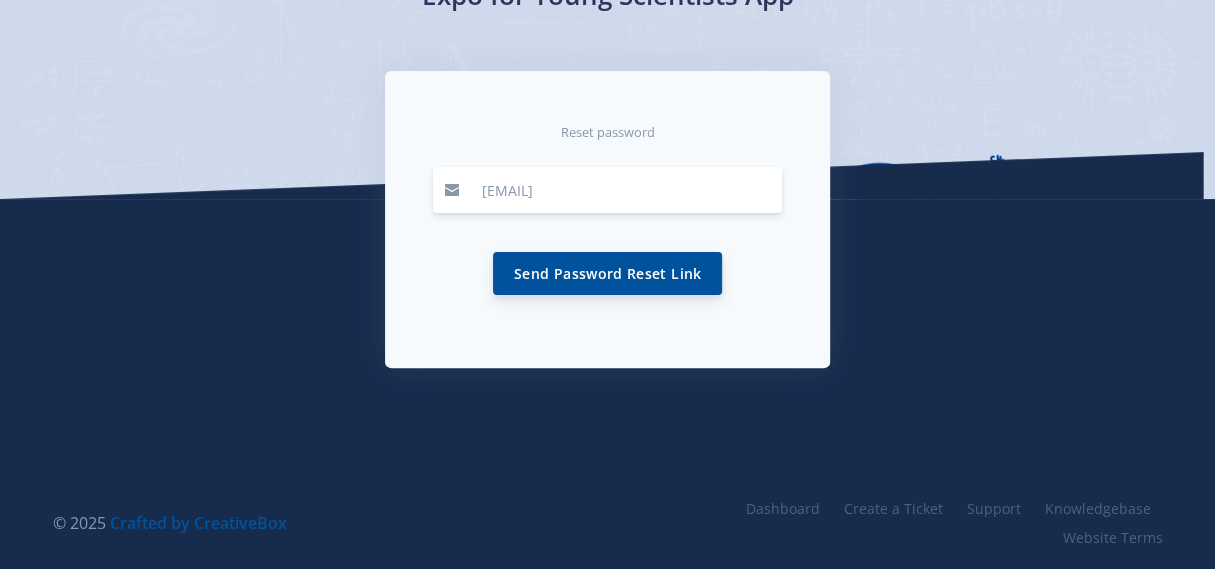 click on "Send Password Reset Link" at bounding box center (607, 273) 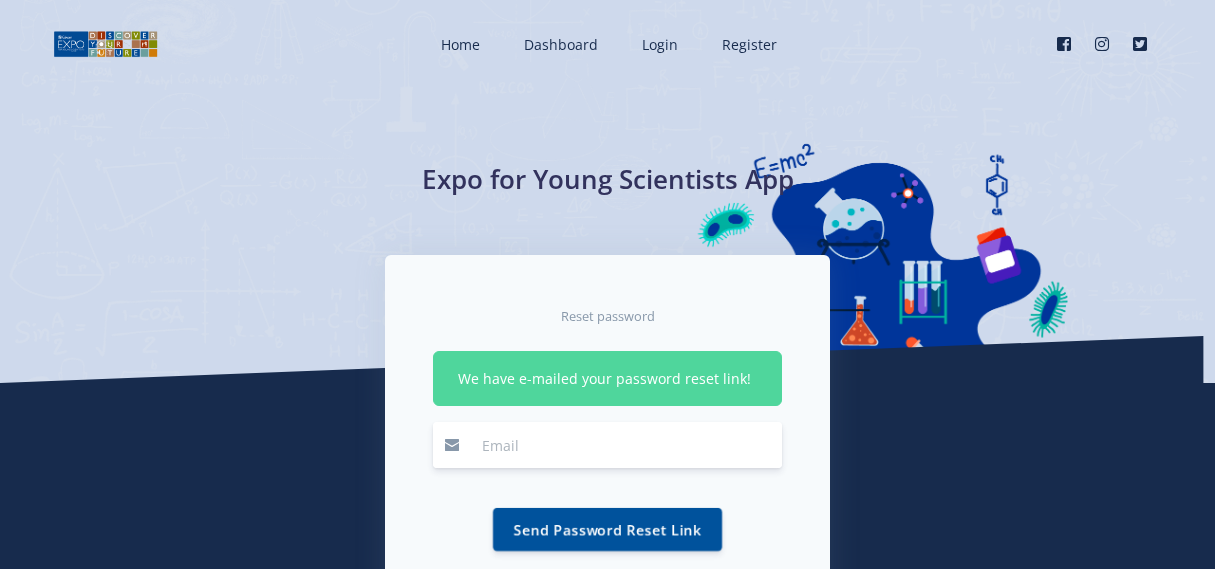 scroll, scrollTop: 0, scrollLeft: 0, axis: both 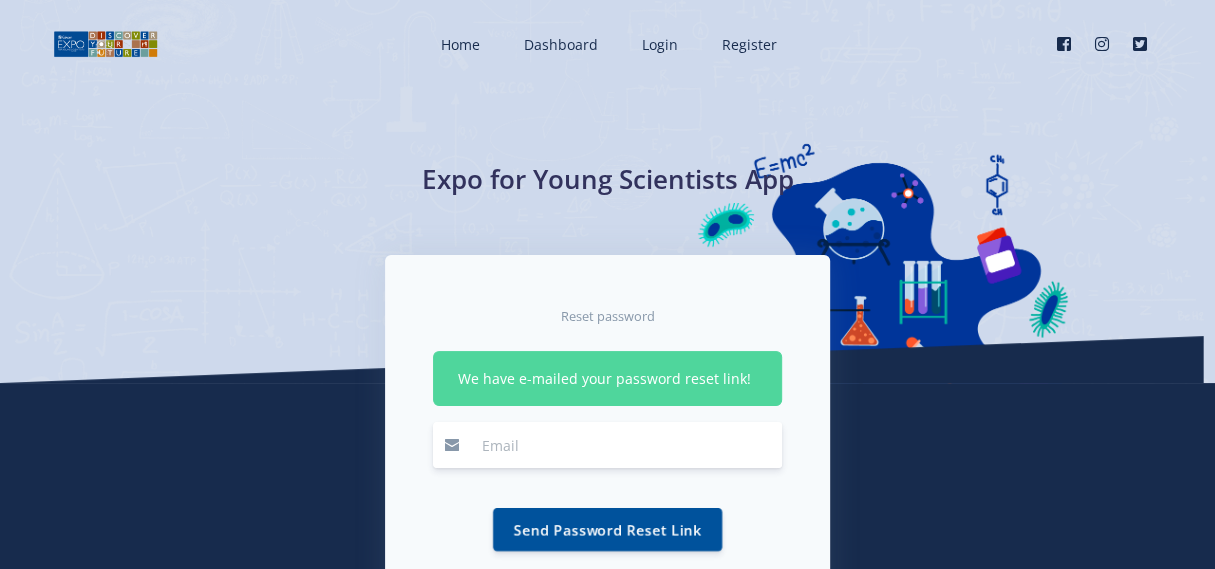 click at bounding box center [626, 445] 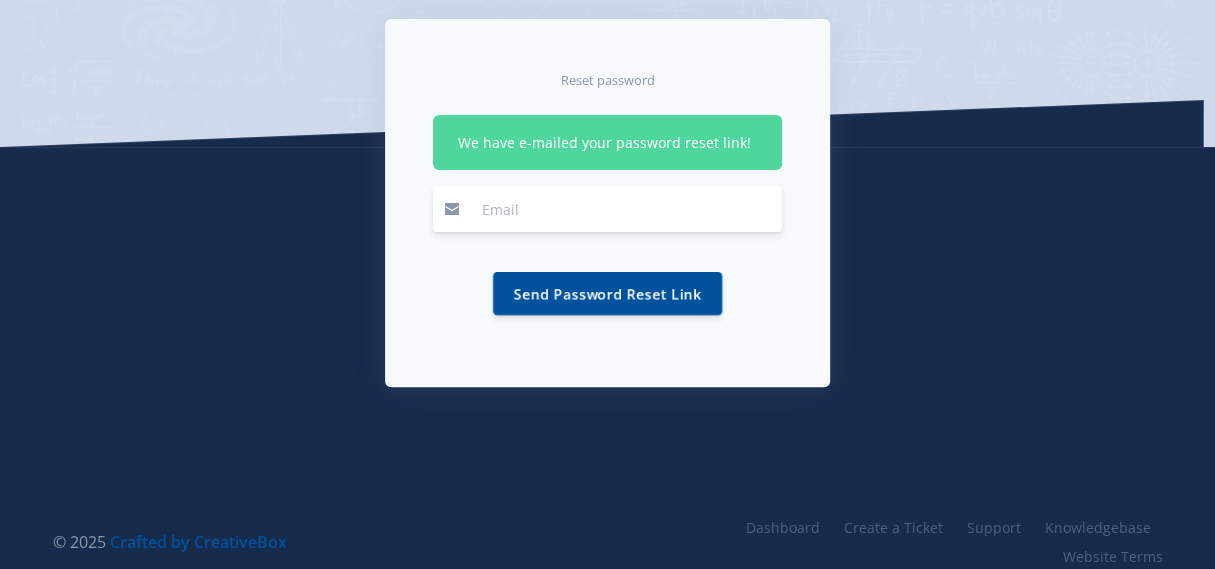 scroll, scrollTop: 254, scrollLeft: 0, axis: vertical 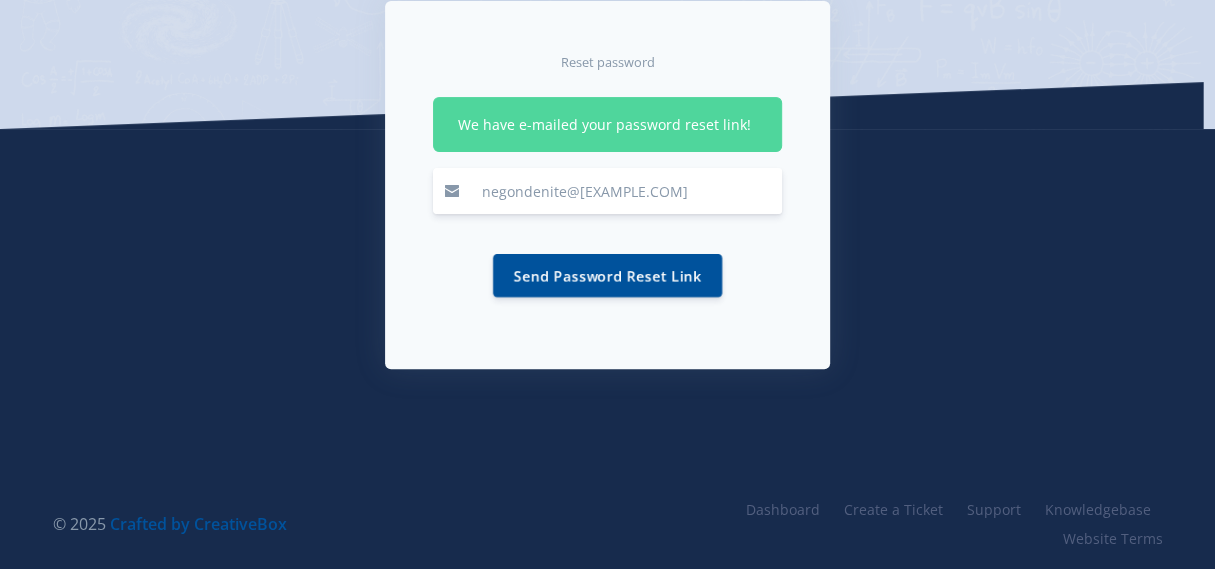 type on "[EMAIL]" 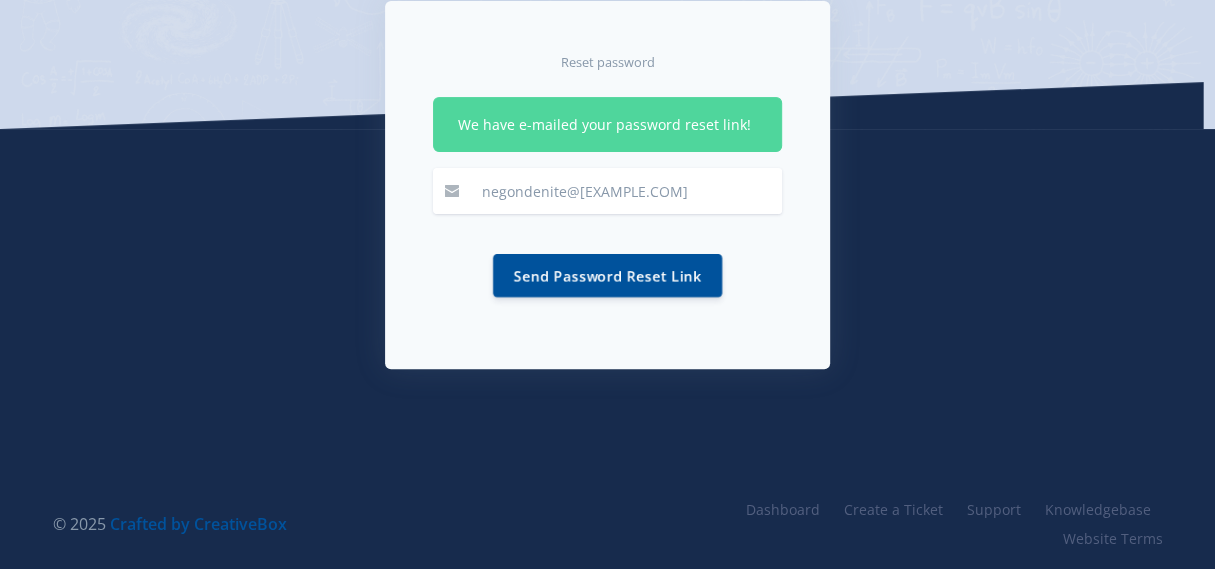 click on "Reset password
We have e-mailed your password reset link!
negondenite@vodamail.co.za
Send Password Reset Link" at bounding box center [607, 185] 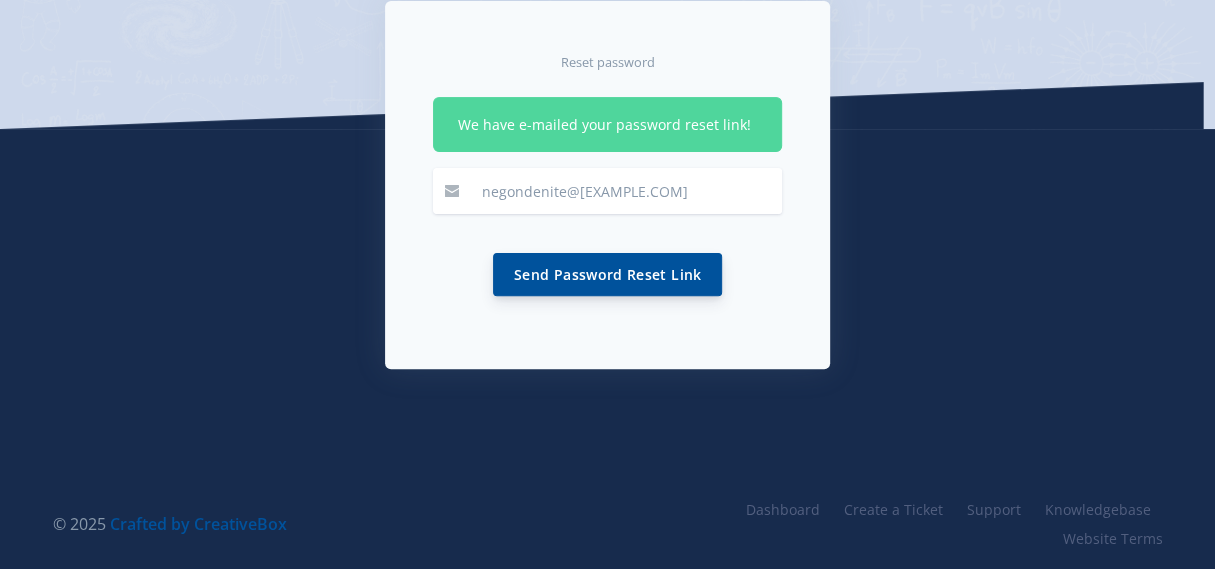 click on "Send Password Reset Link" at bounding box center (607, 274) 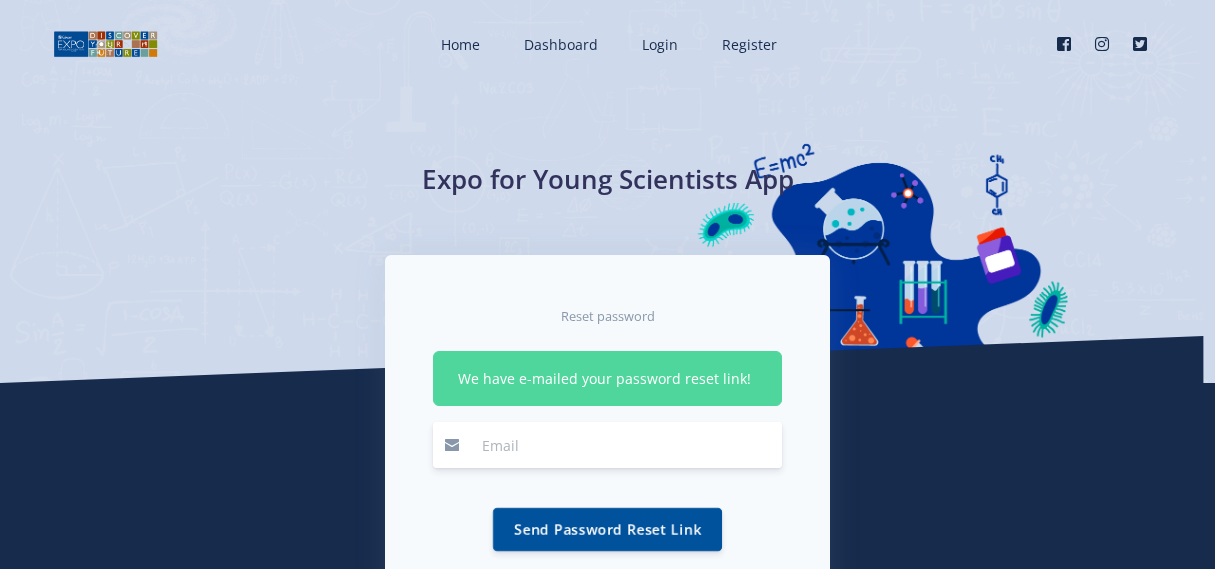 scroll, scrollTop: 0, scrollLeft: 0, axis: both 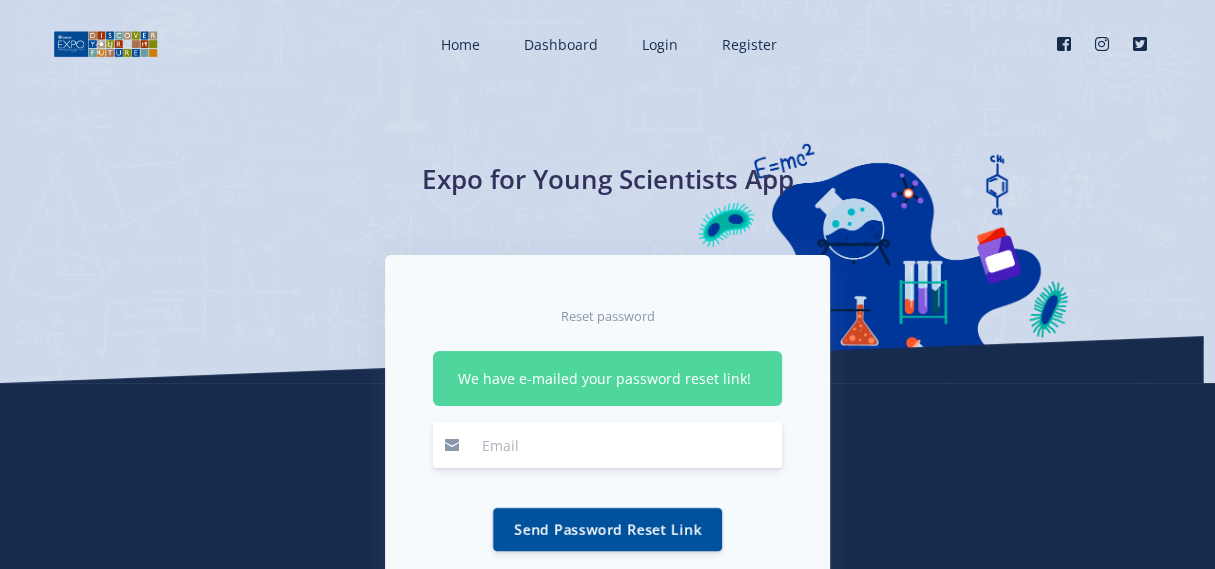 click at bounding box center [626, 445] 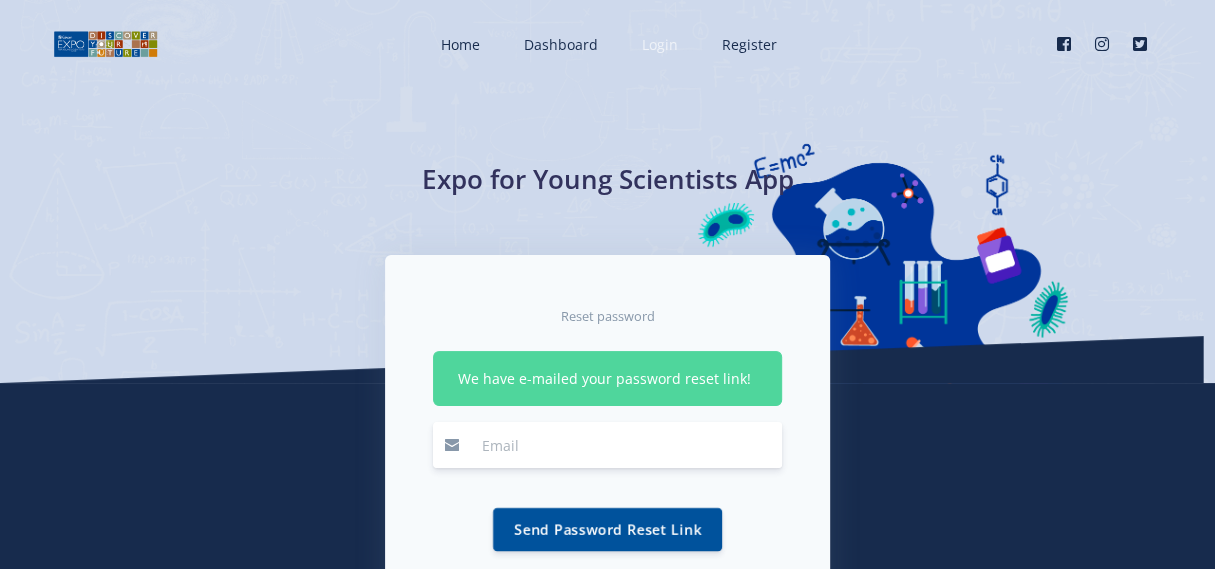 click on "Login" at bounding box center [660, 44] 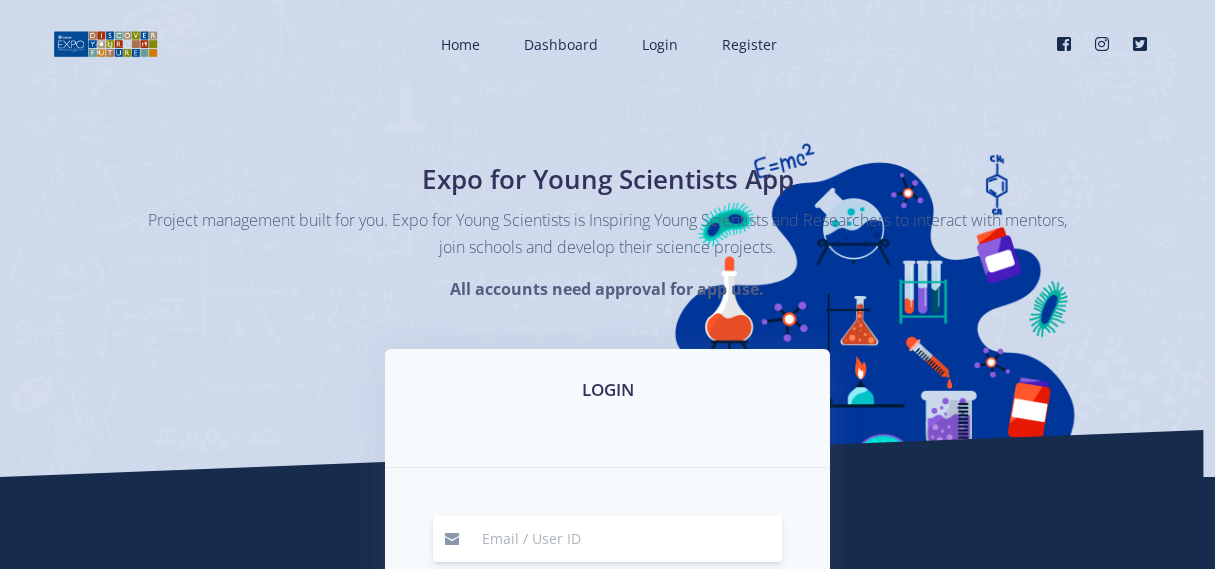 scroll, scrollTop: 0, scrollLeft: 0, axis: both 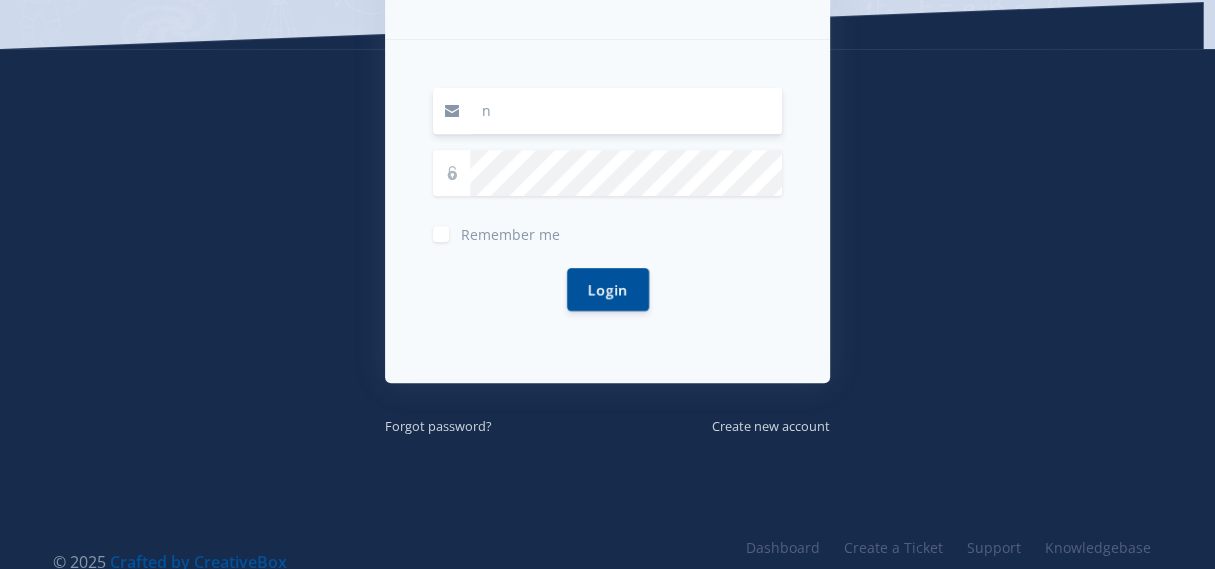 type on "[EMAIL]" 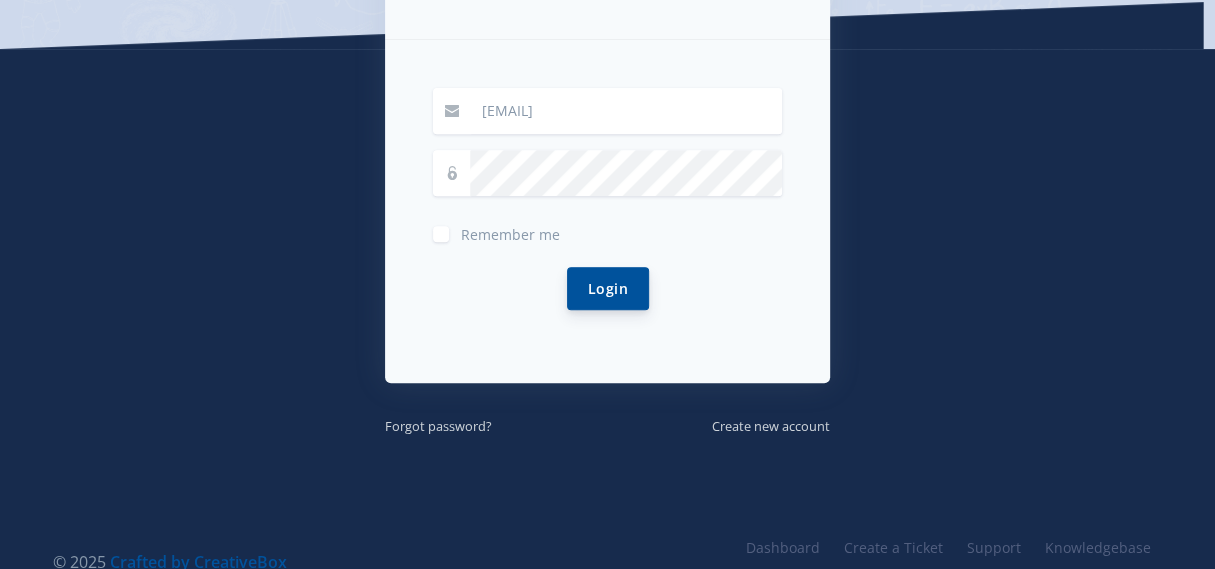 click on "Login" at bounding box center [608, 288] 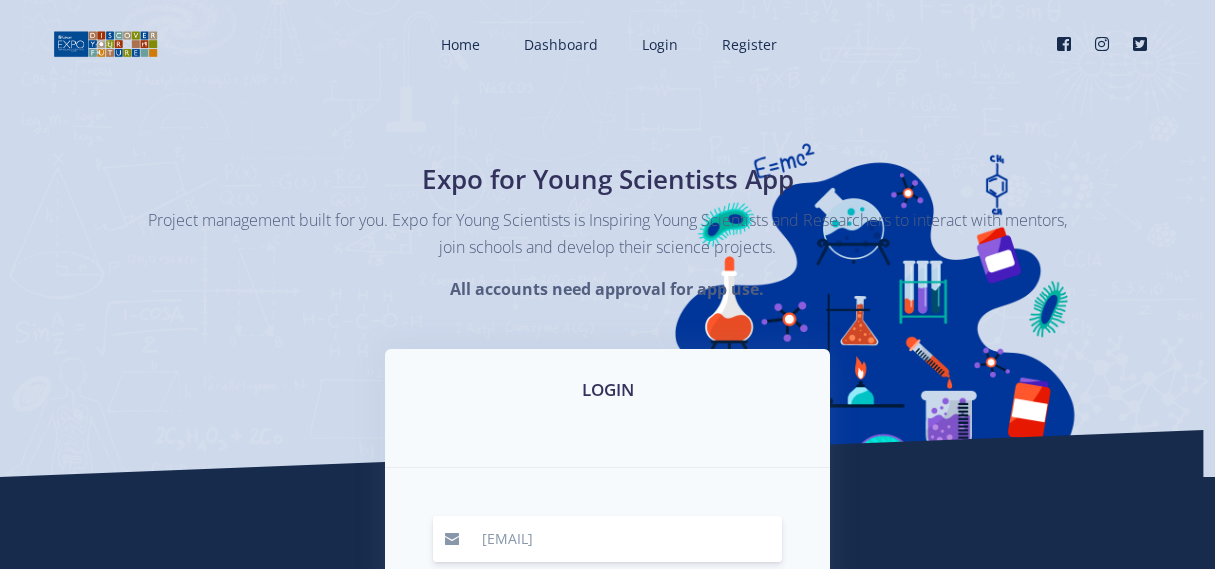 scroll, scrollTop: 0, scrollLeft: 0, axis: both 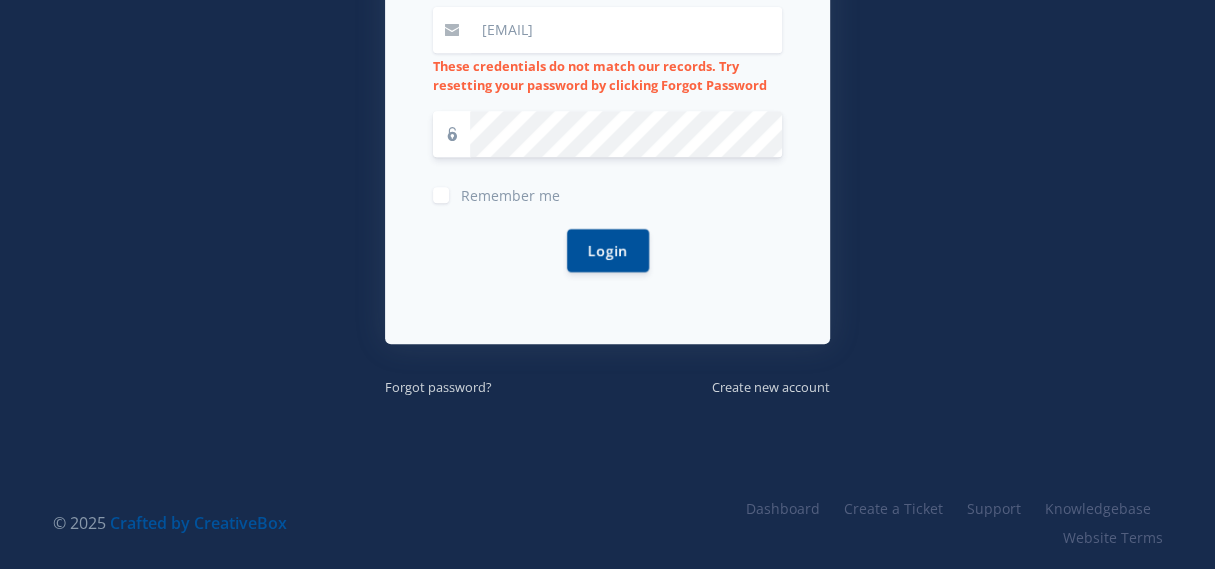 click on "Login" at bounding box center (607, 250) 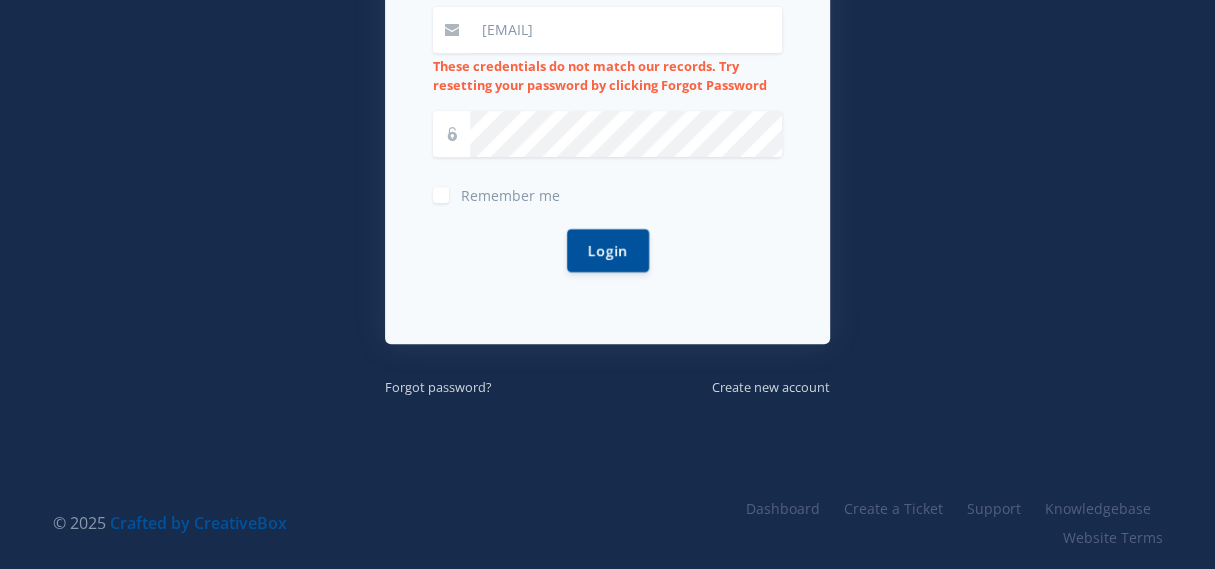 click on "Remember me" at bounding box center (510, 191) 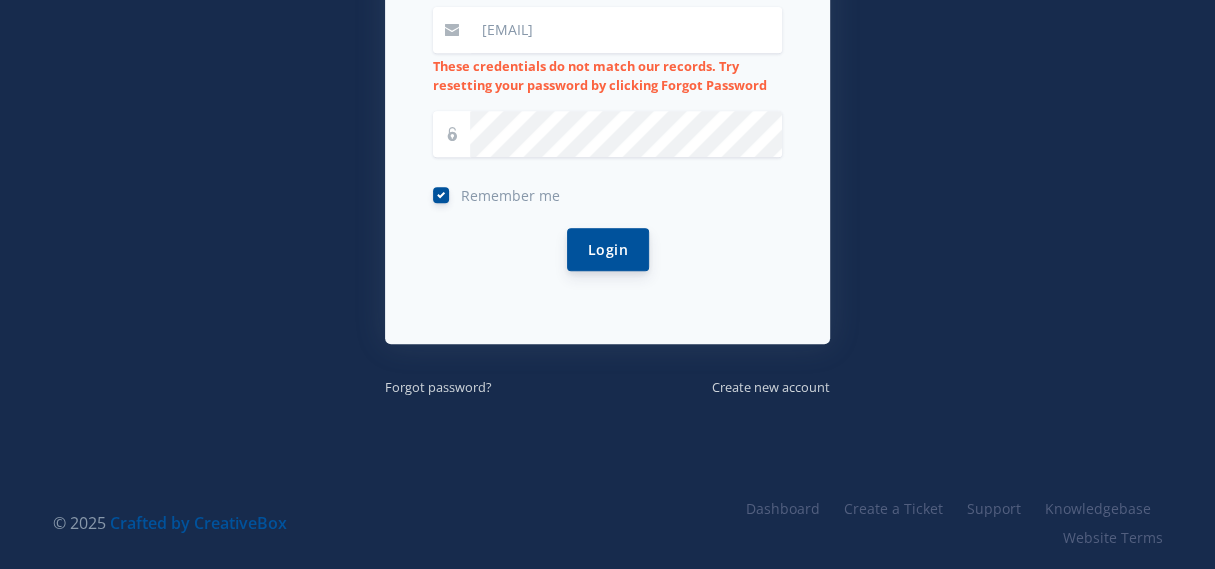 click on "Login" at bounding box center (608, 249) 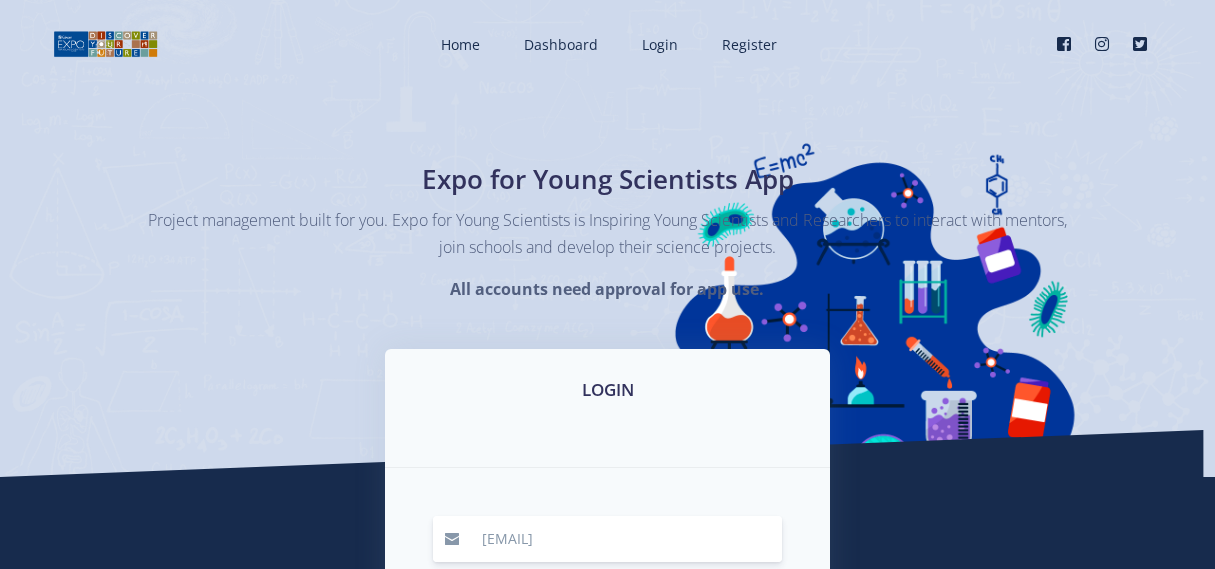 scroll, scrollTop: 0, scrollLeft: 0, axis: both 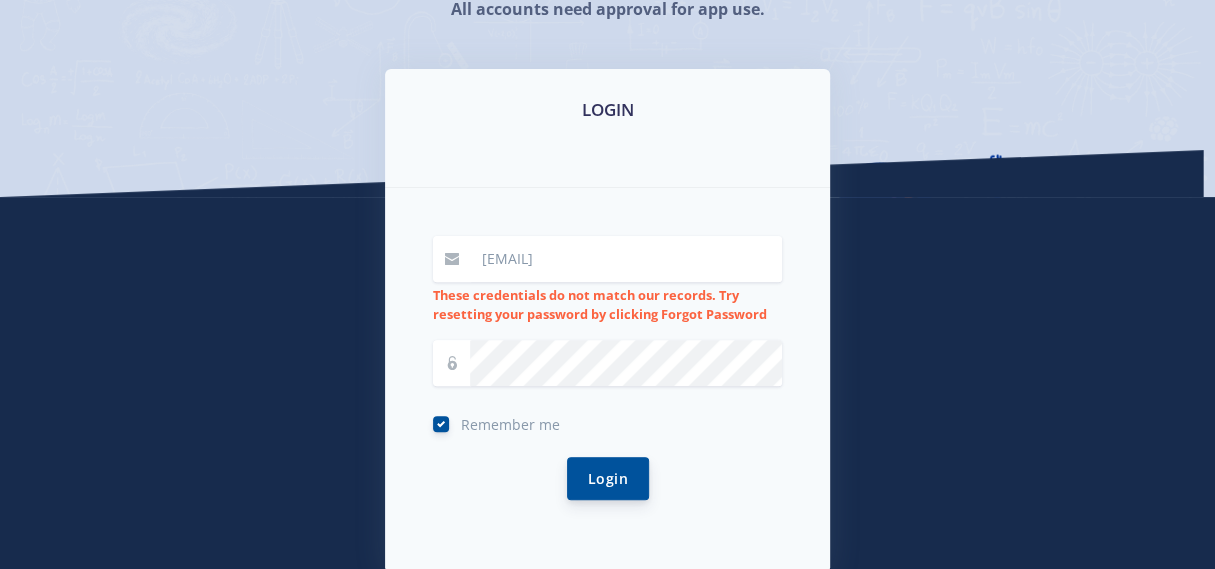 click on "Login" at bounding box center [608, 478] 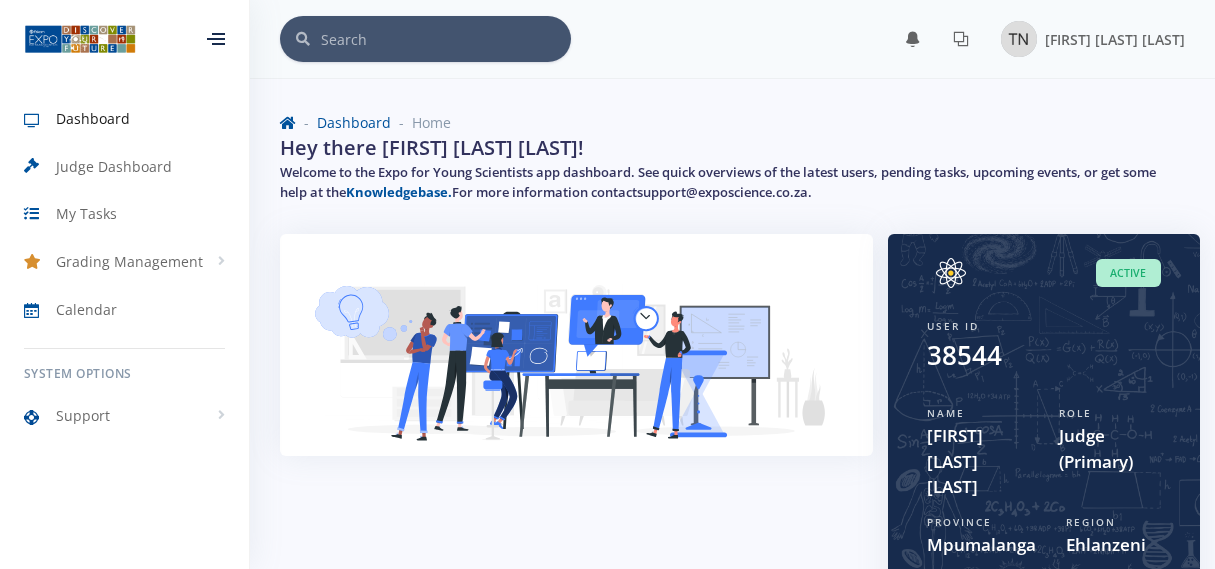 scroll, scrollTop: 0, scrollLeft: 0, axis: both 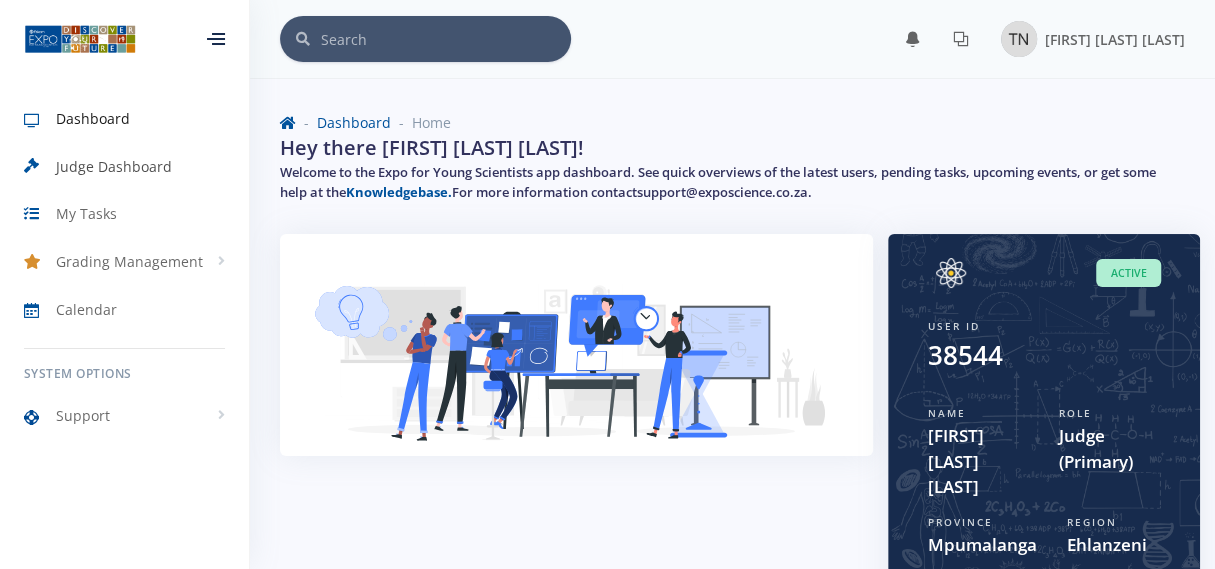 click on "Judge Dashboard" at bounding box center (114, 166) 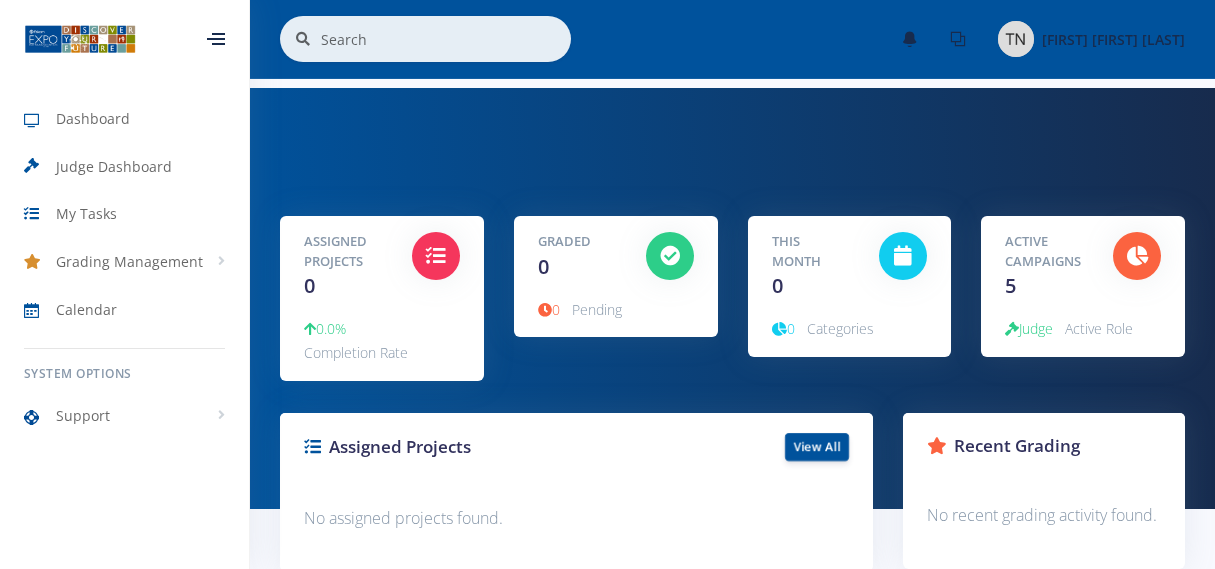 scroll, scrollTop: 0, scrollLeft: 0, axis: both 